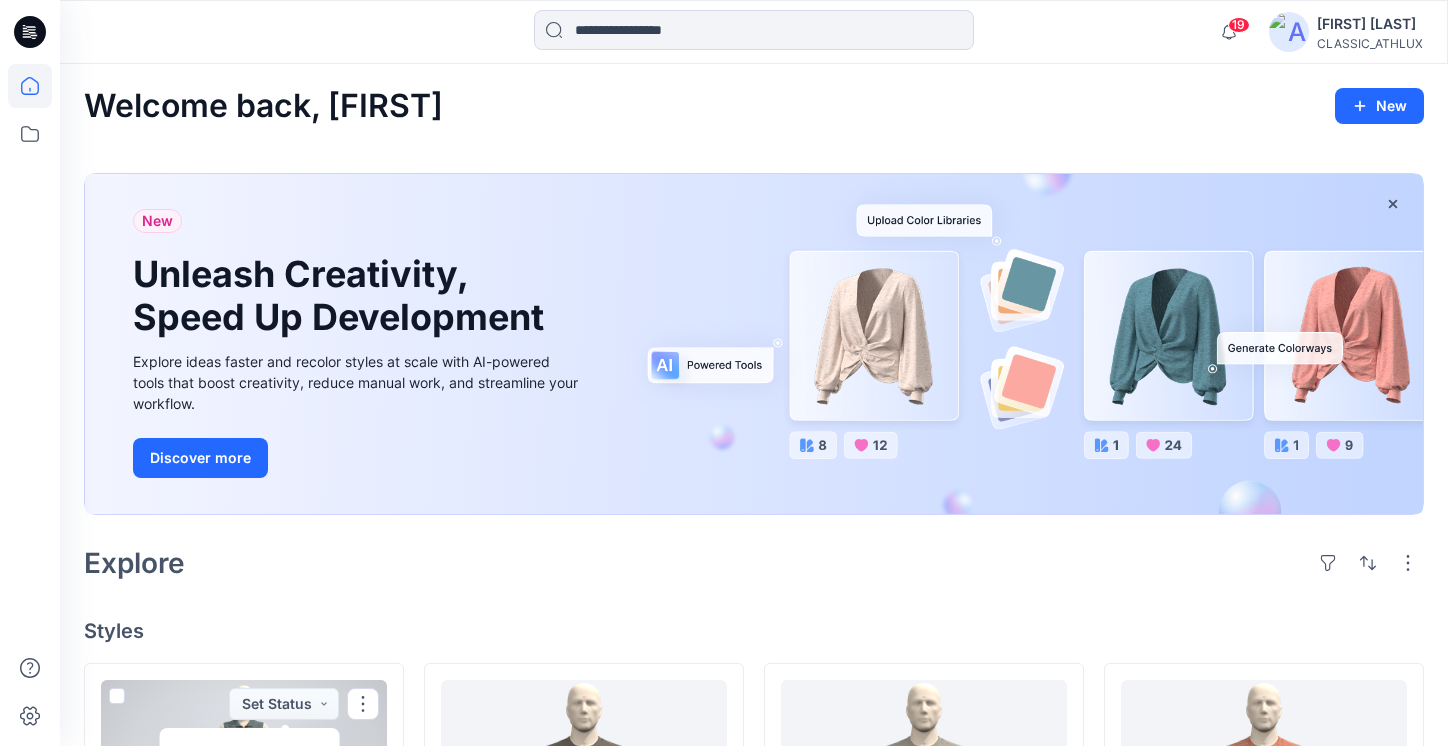 scroll, scrollTop: 300, scrollLeft: 0, axis: vertical 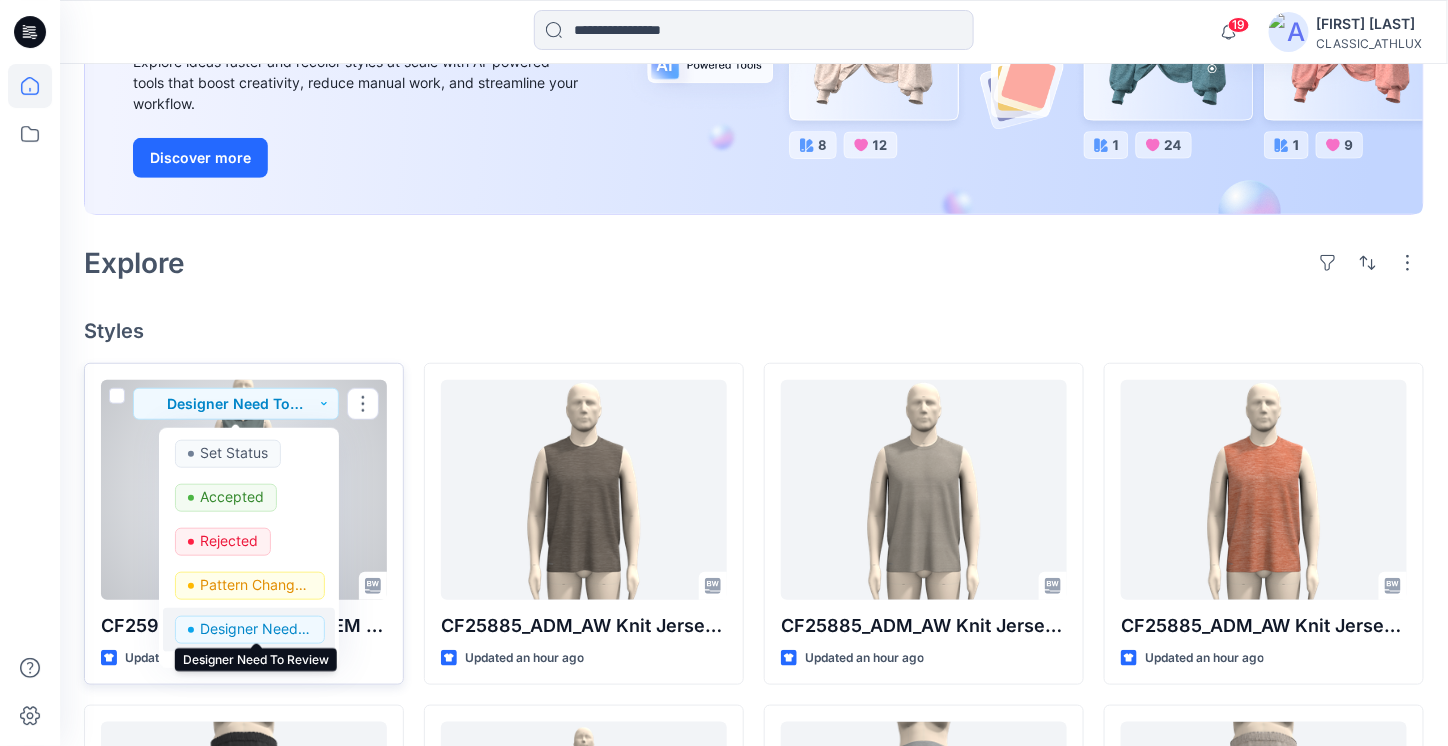 click on "Designer Need To Review" at bounding box center (256, 629) 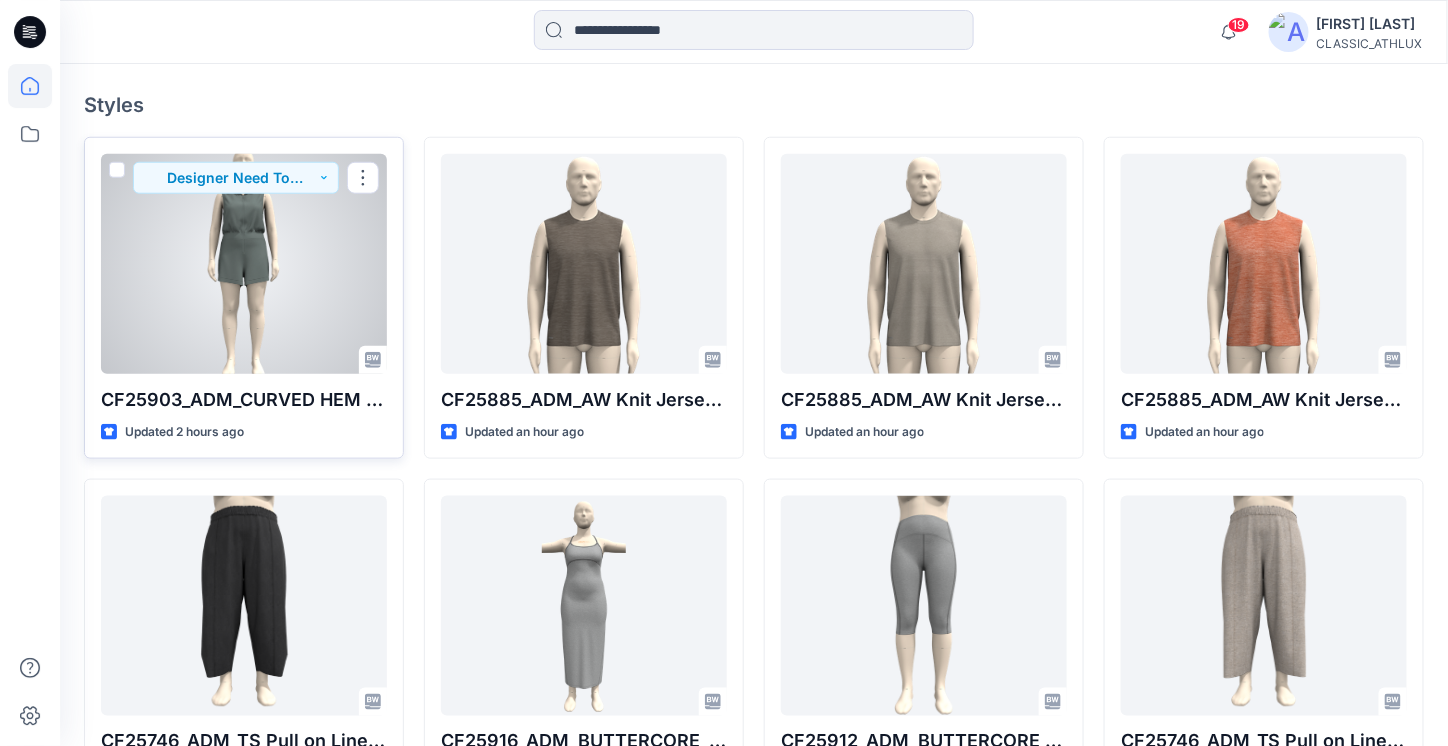 scroll, scrollTop: 600, scrollLeft: 0, axis: vertical 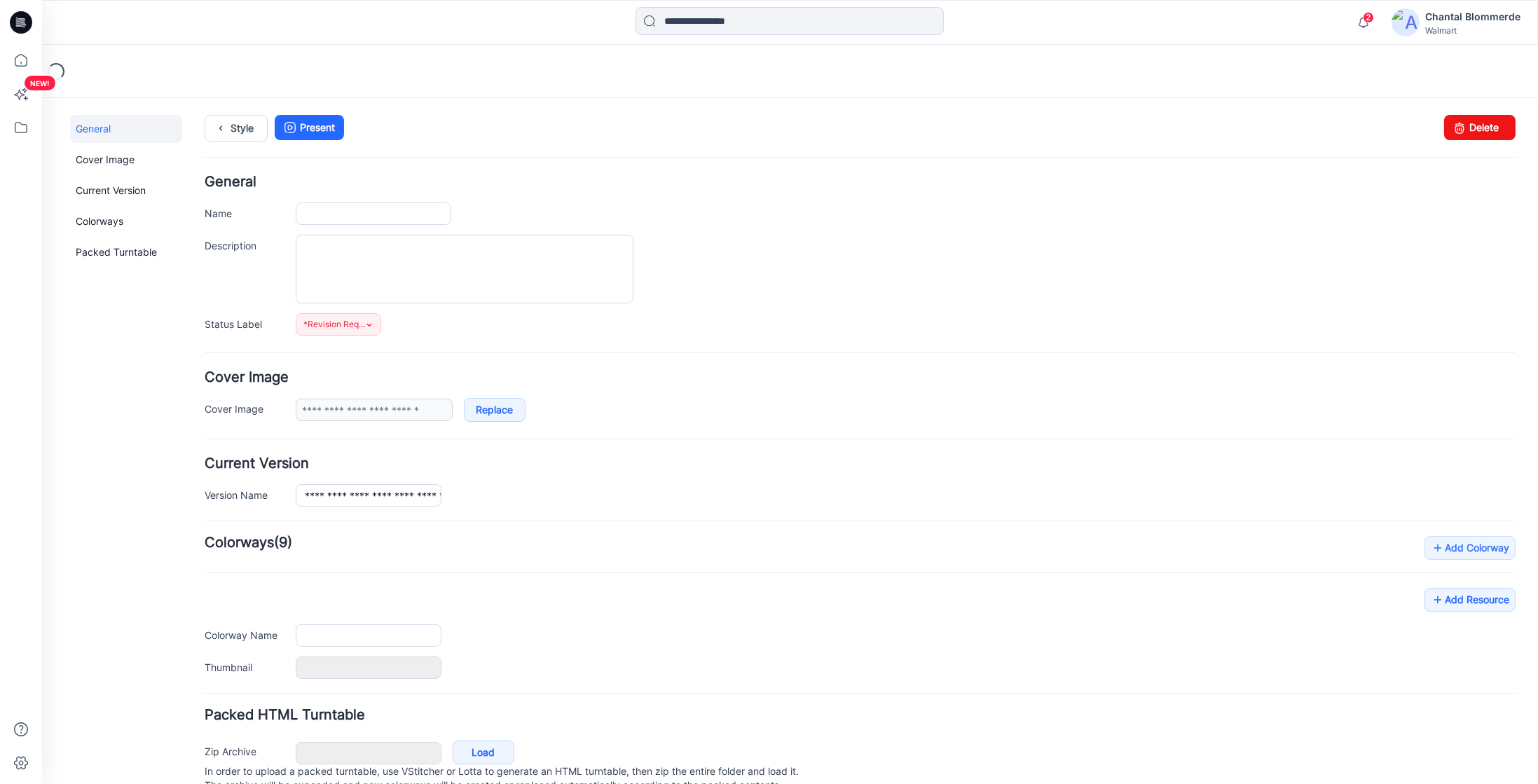 type on "**********" 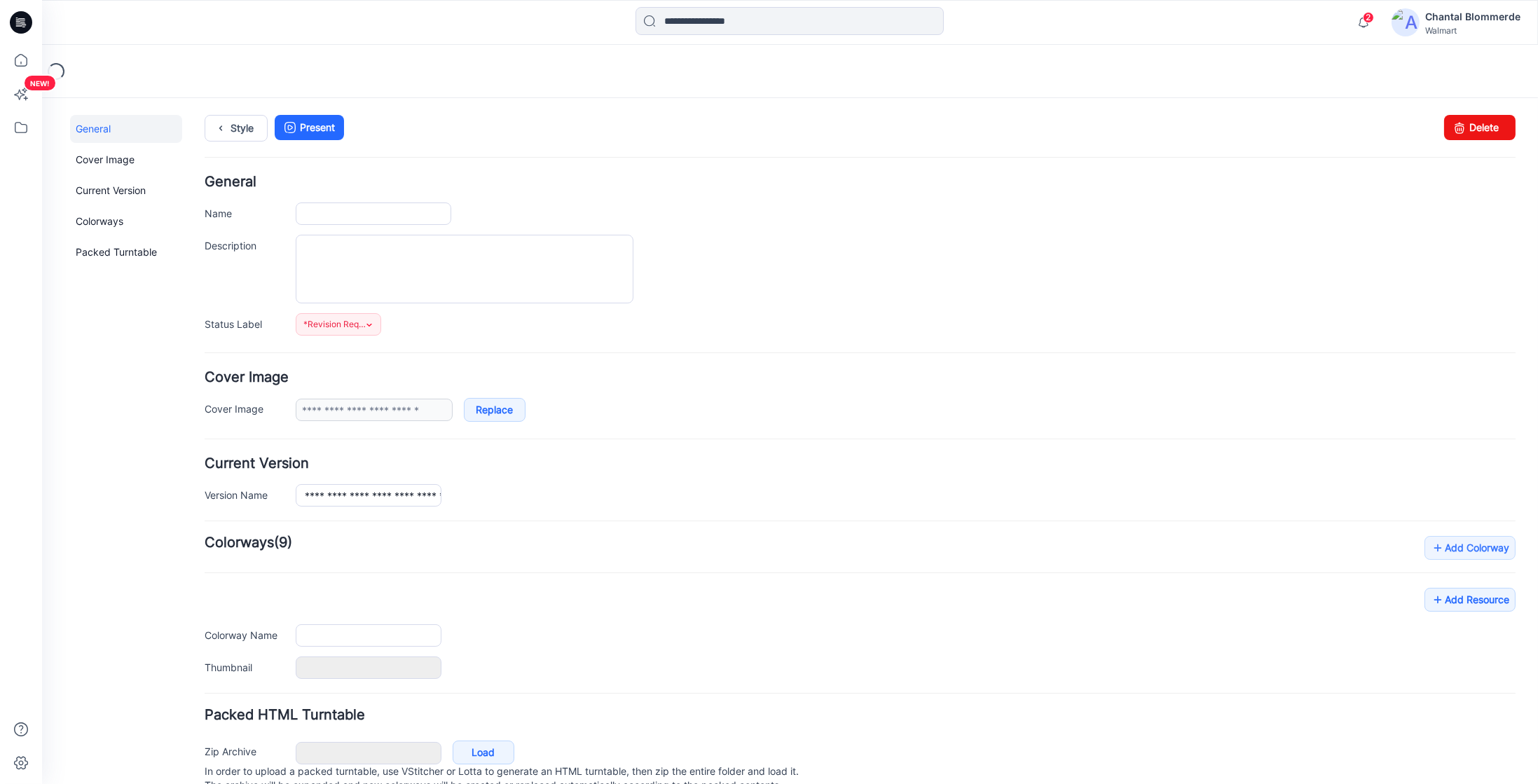 type on "**********" 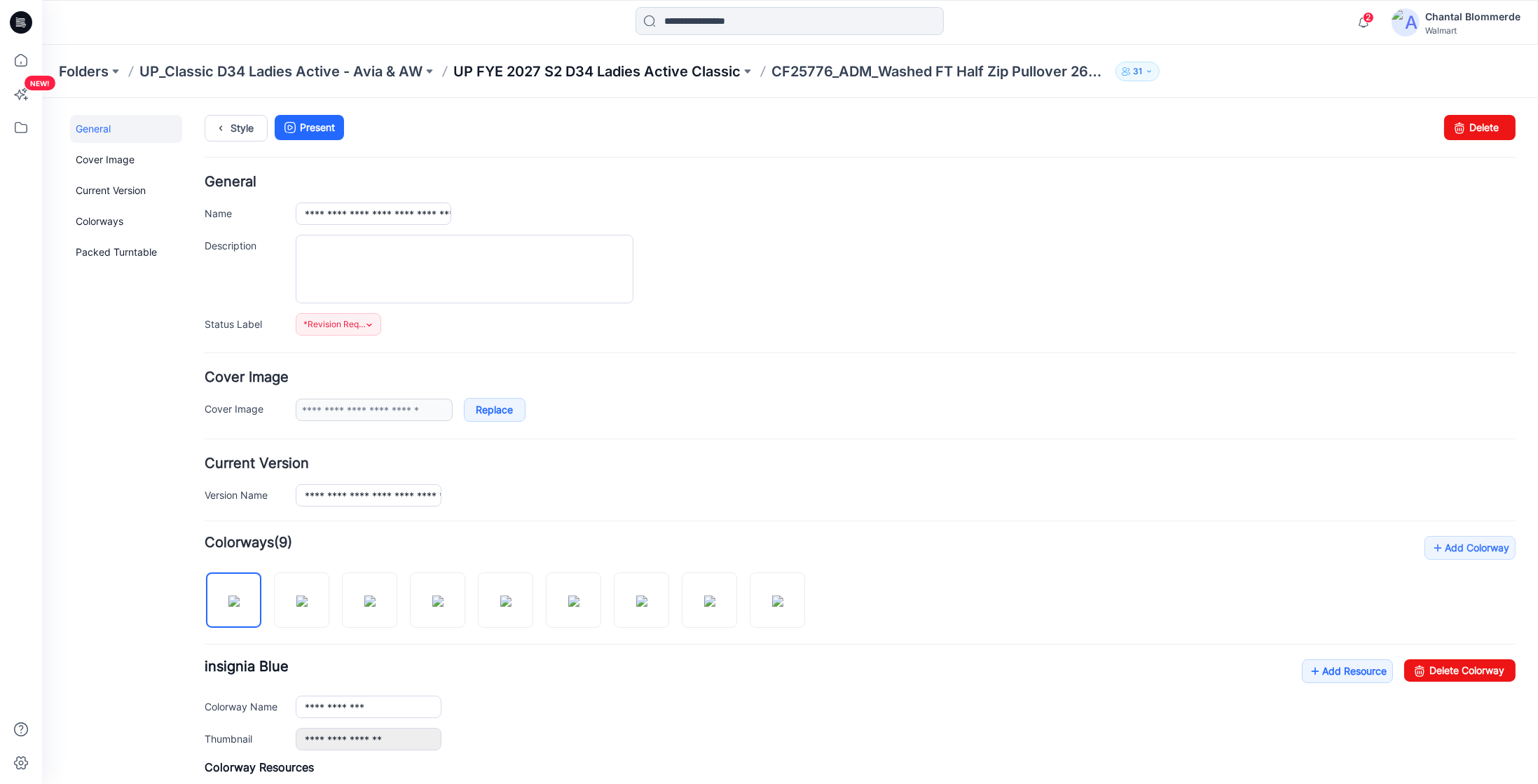 click on "UP FYE 2027 S2 D34 Ladies Active Classic" at bounding box center [597, 71] 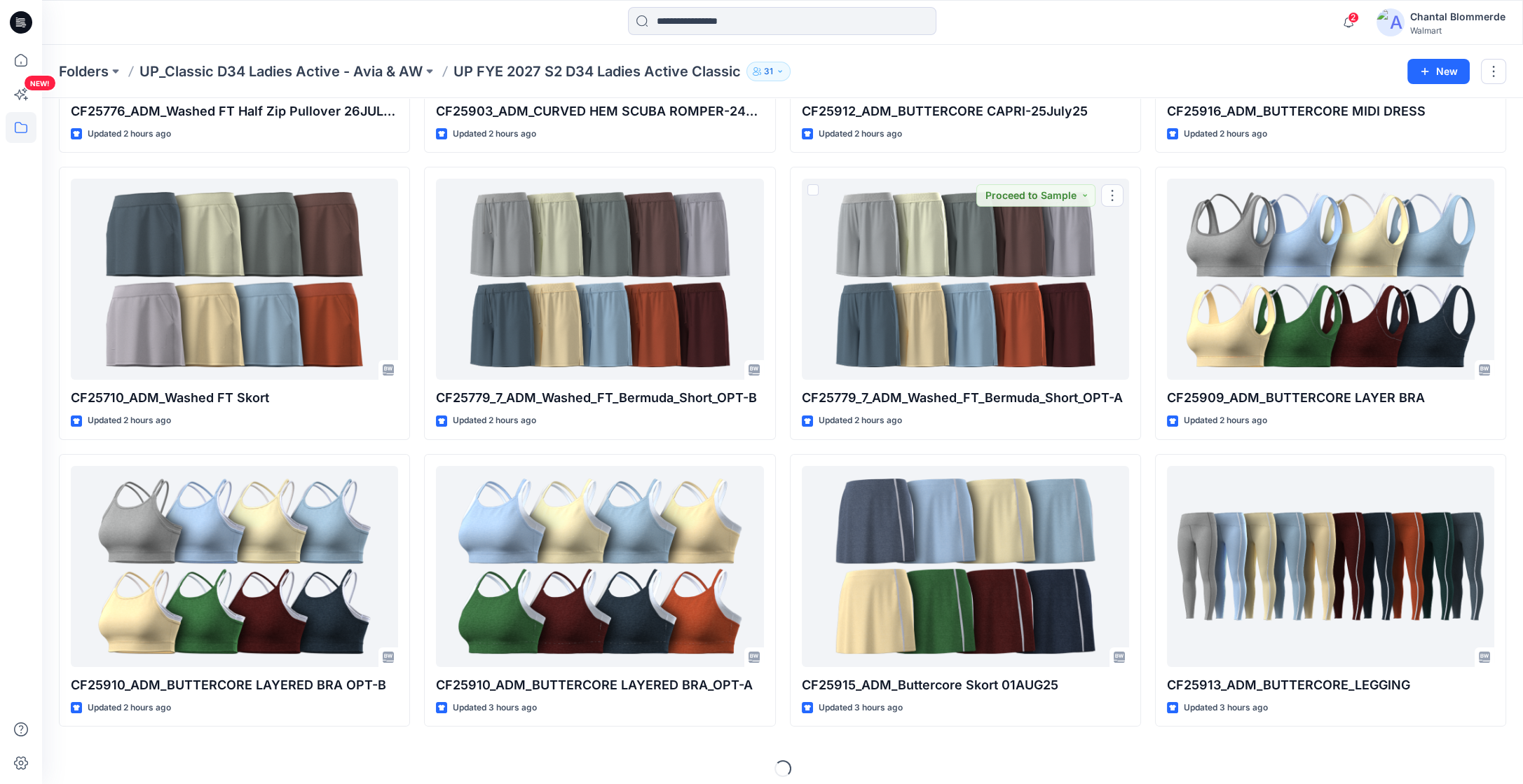 scroll, scrollTop: 285, scrollLeft: 0, axis: vertical 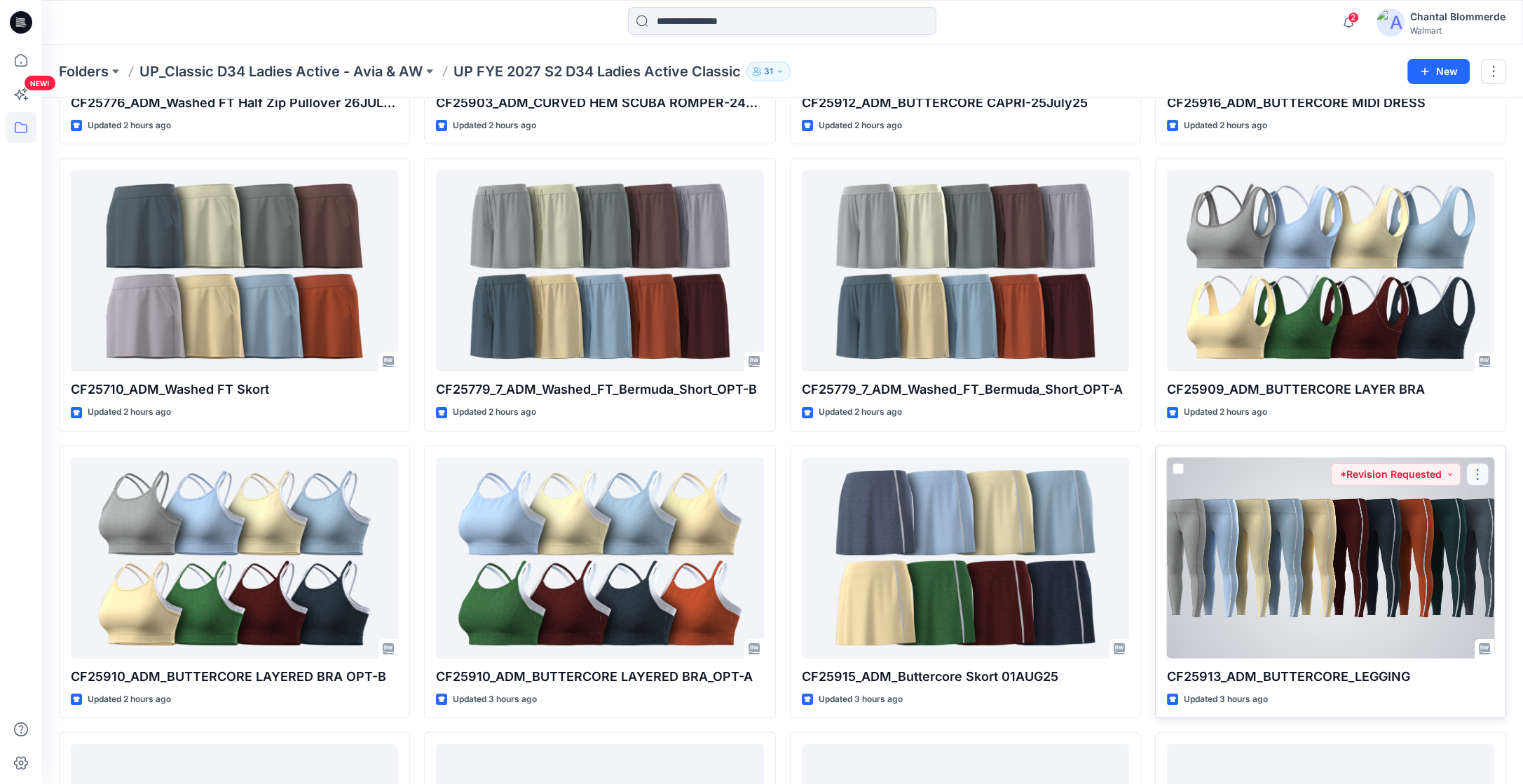 click at bounding box center [1477, 474] 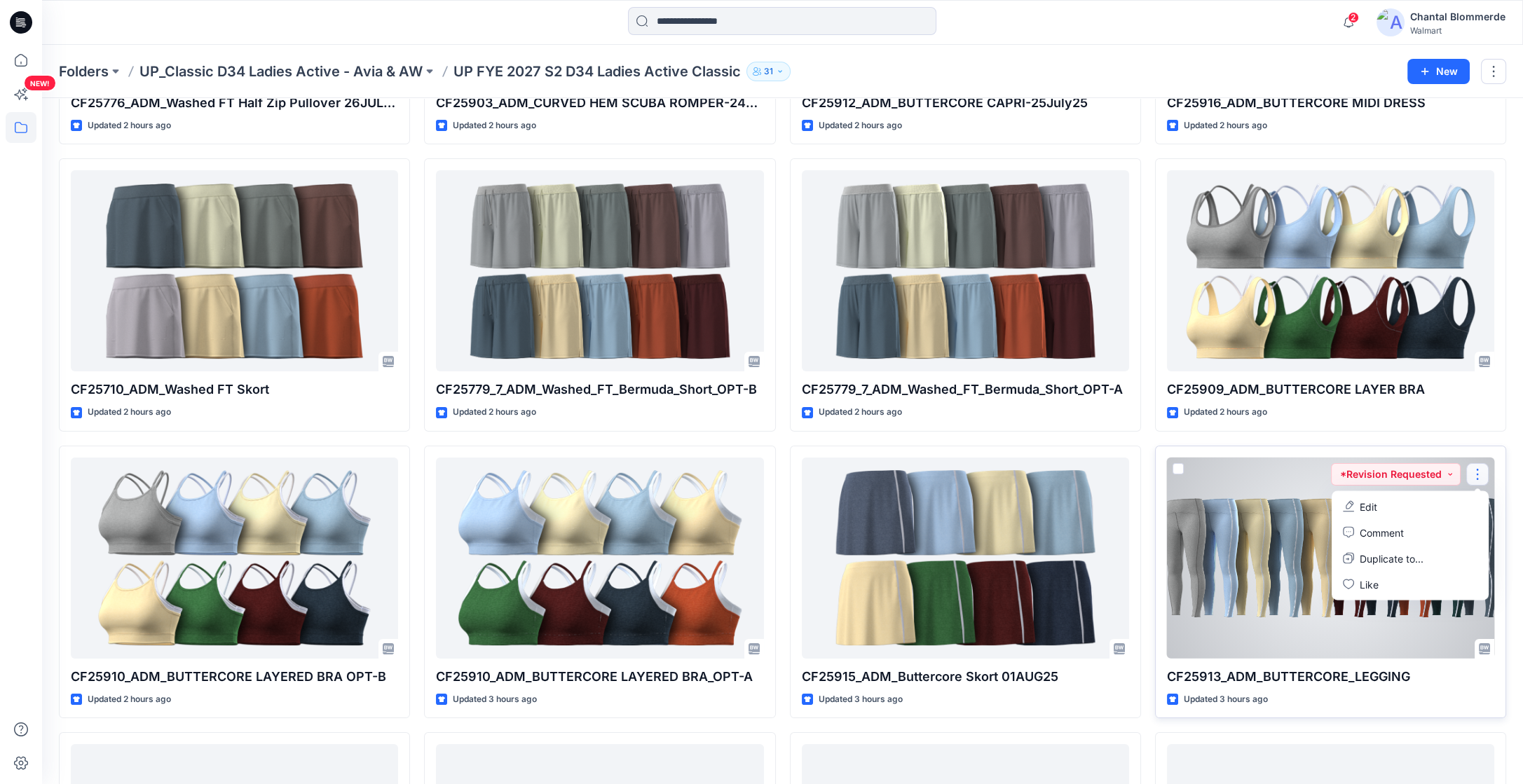 click at bounding box center [1330, 558] 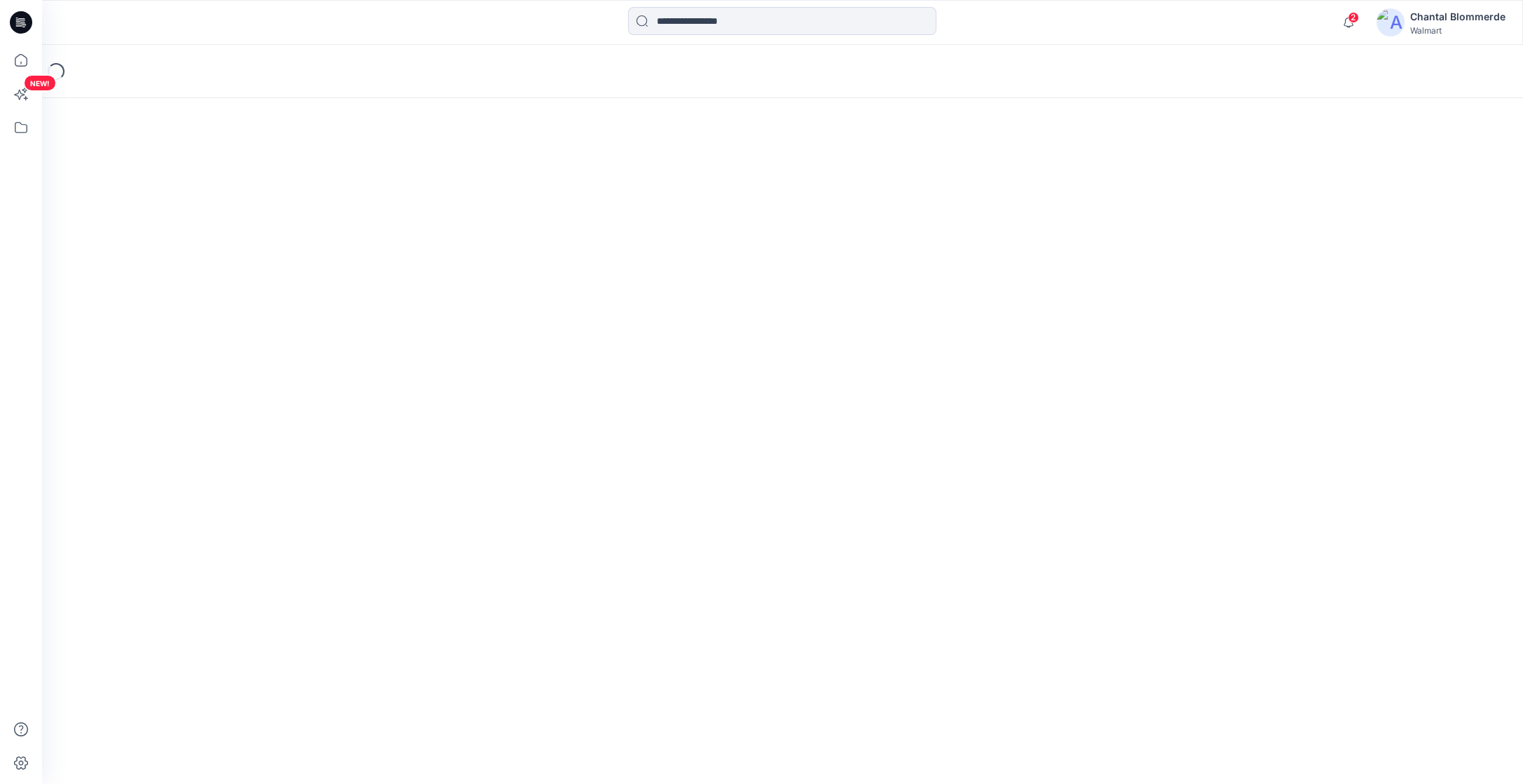 scroll, scrollTop: 0, scrollLeft: 0, axis: both 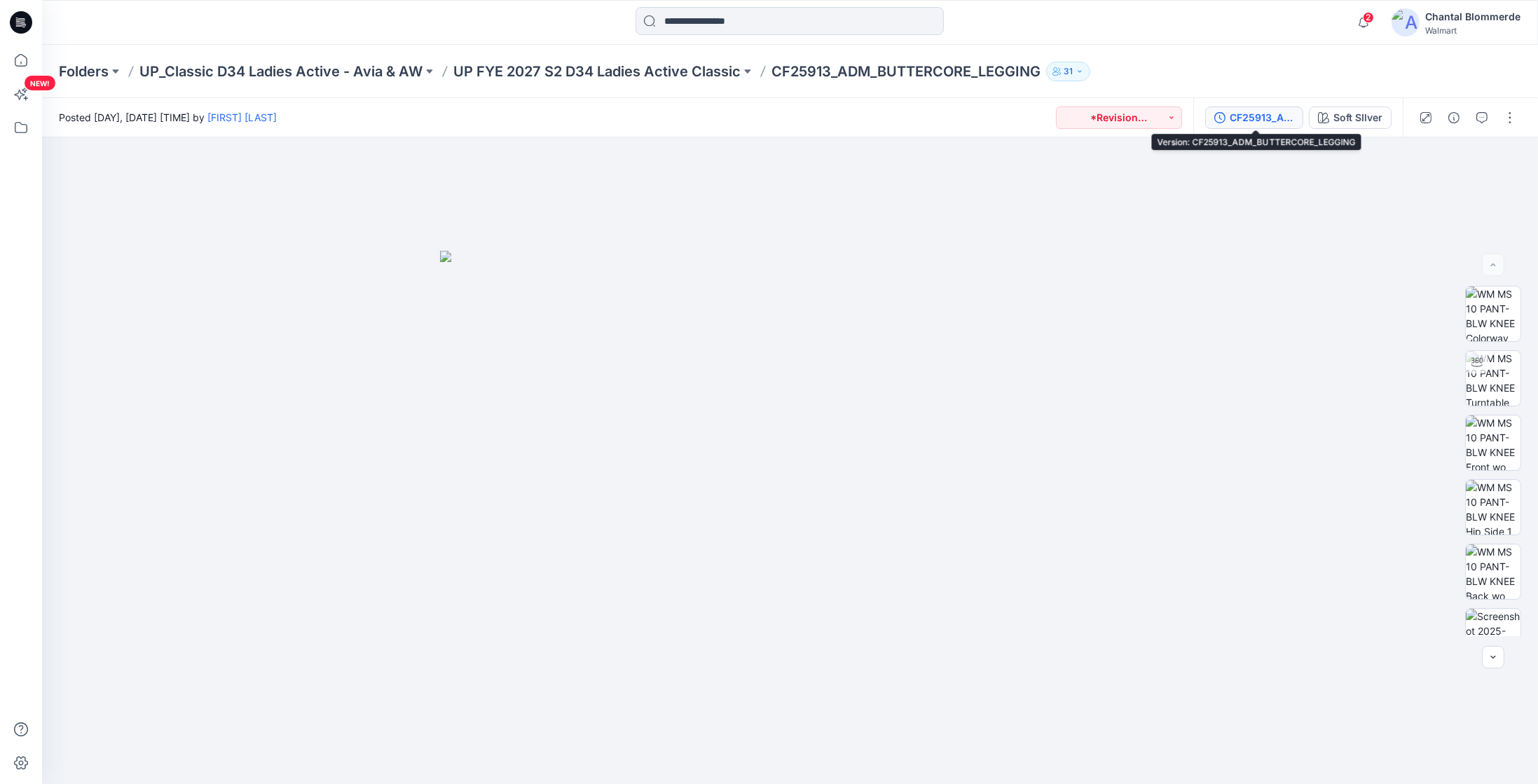 click on "CF25913_ADM_BUTTERCORE_LEGGING" at bounding box center (1262, 118) 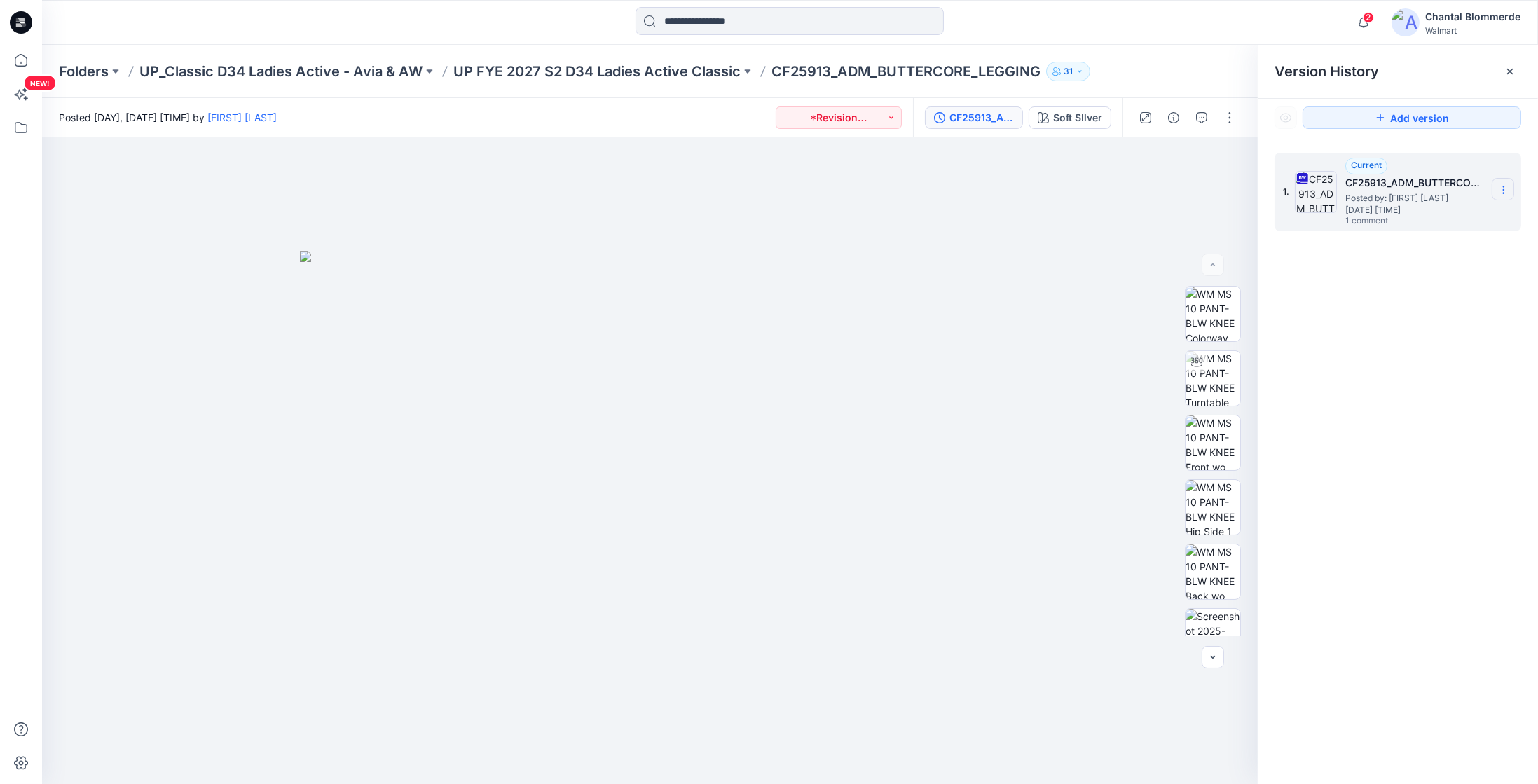 click 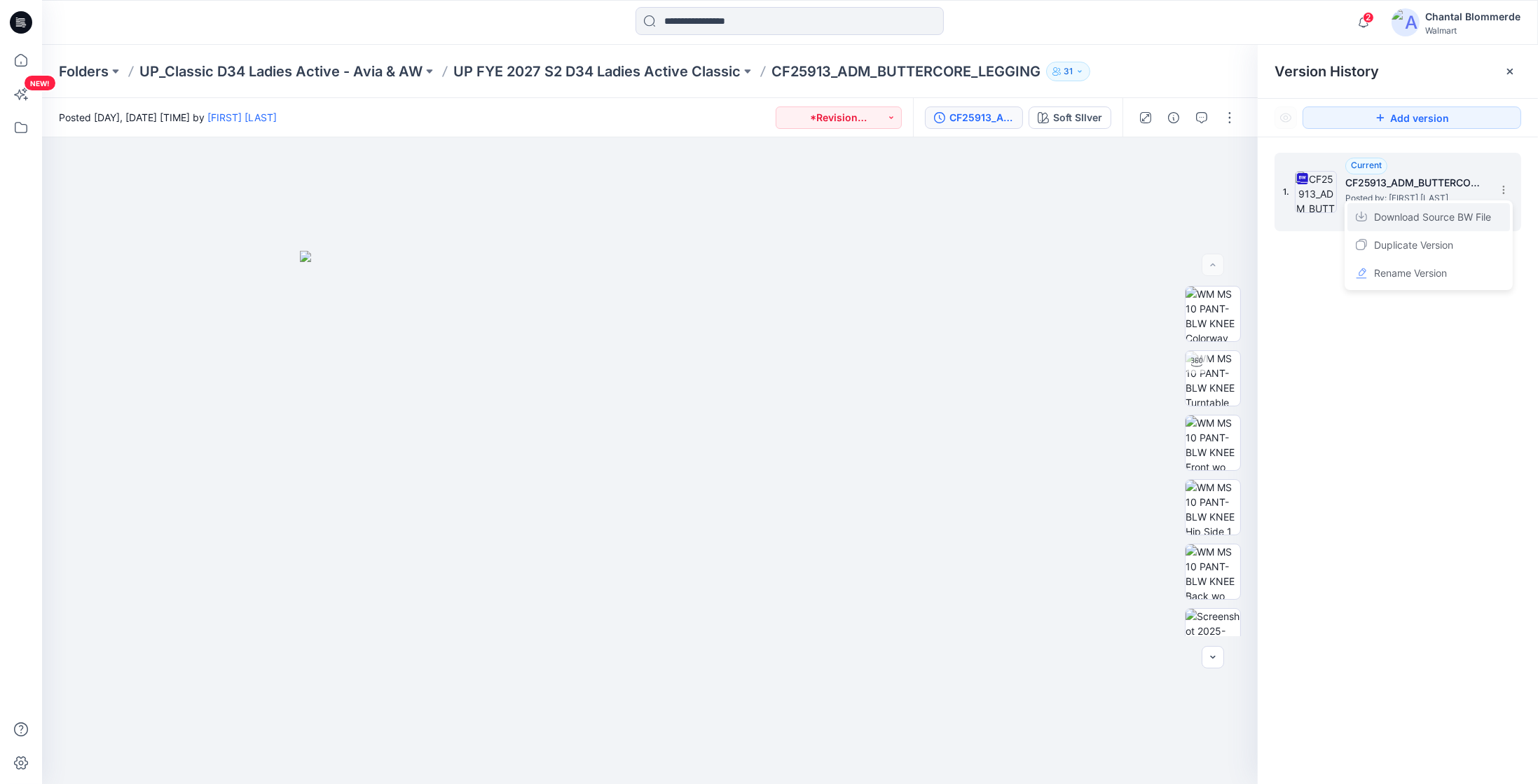 click on "Download Source BW File" at bounding box center [1432, 217] 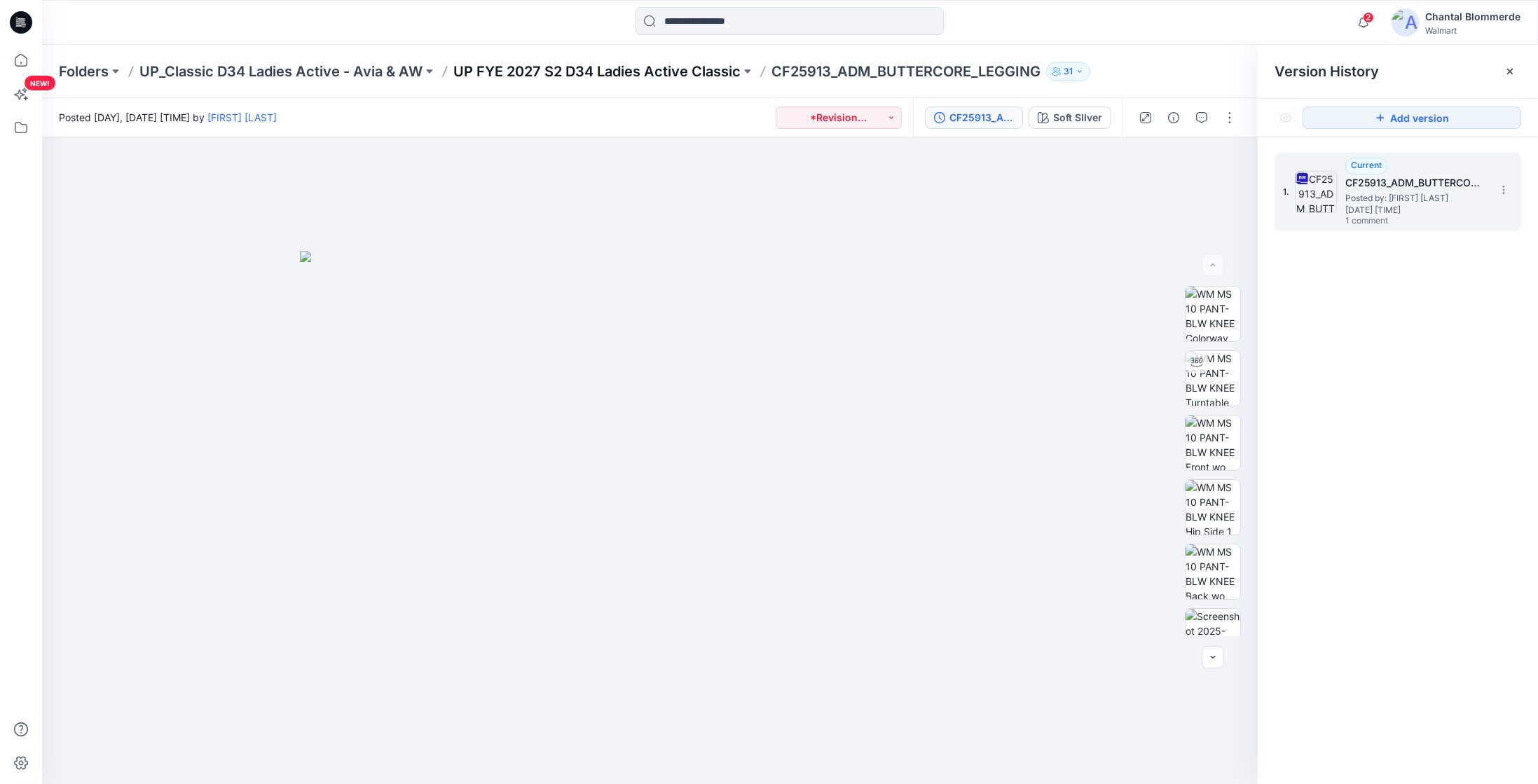 click on "UP FYE 2027 S2 D34 Ladies Active Classic" at bounding box center (597, 71) 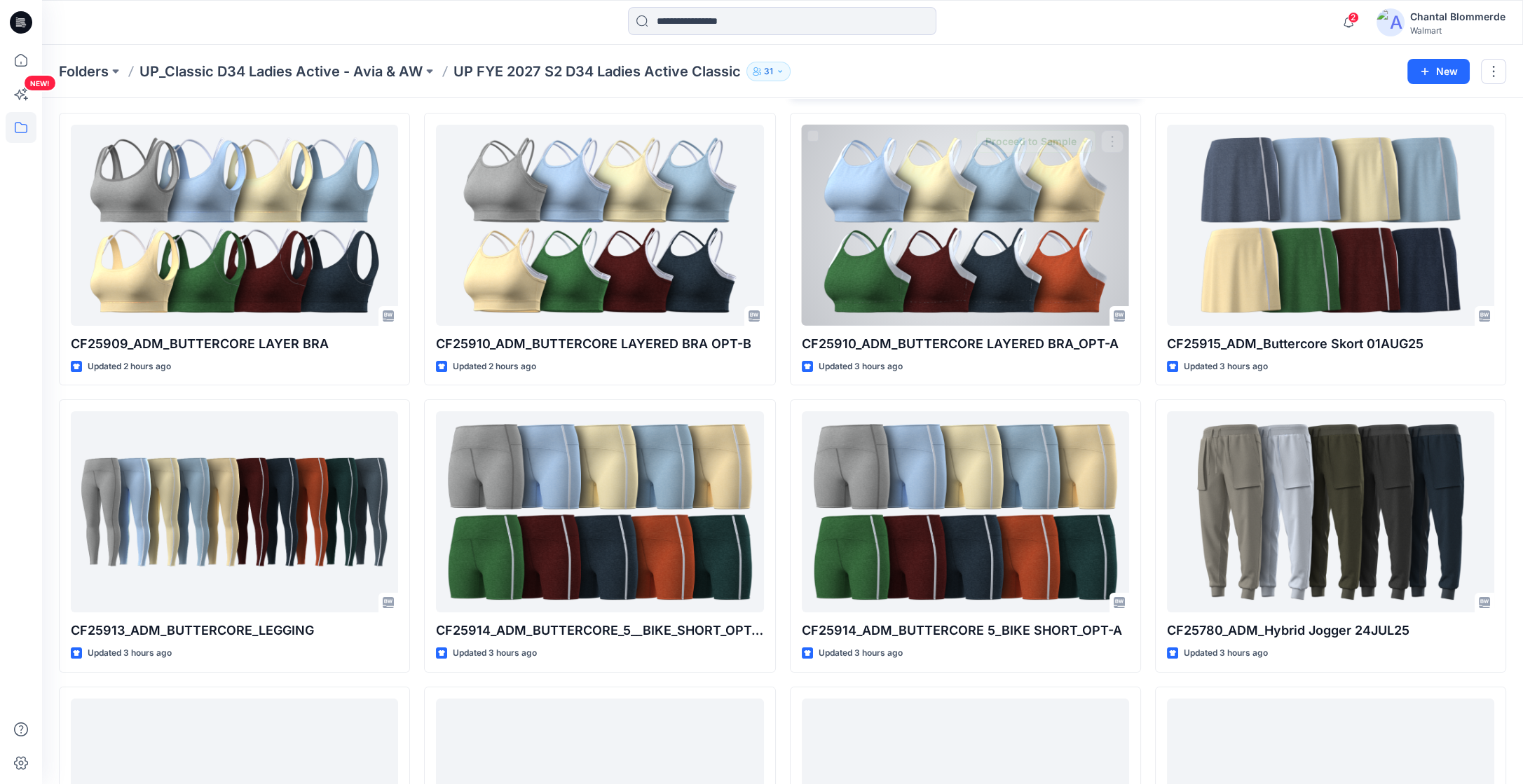 scroll, scrollTop: 735, scrollLeft: 0, axis: vertical 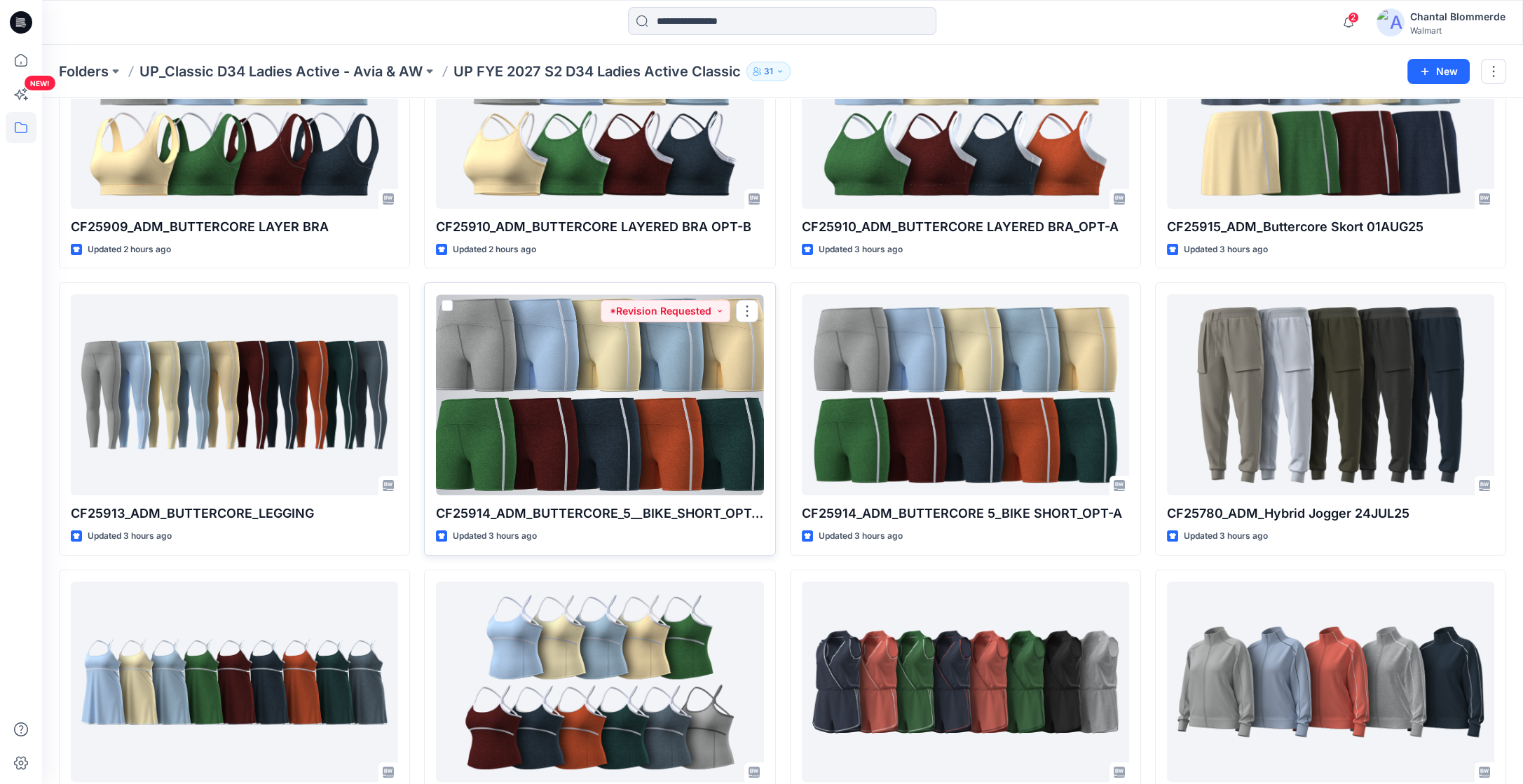 click at bounding box center [599, 394] 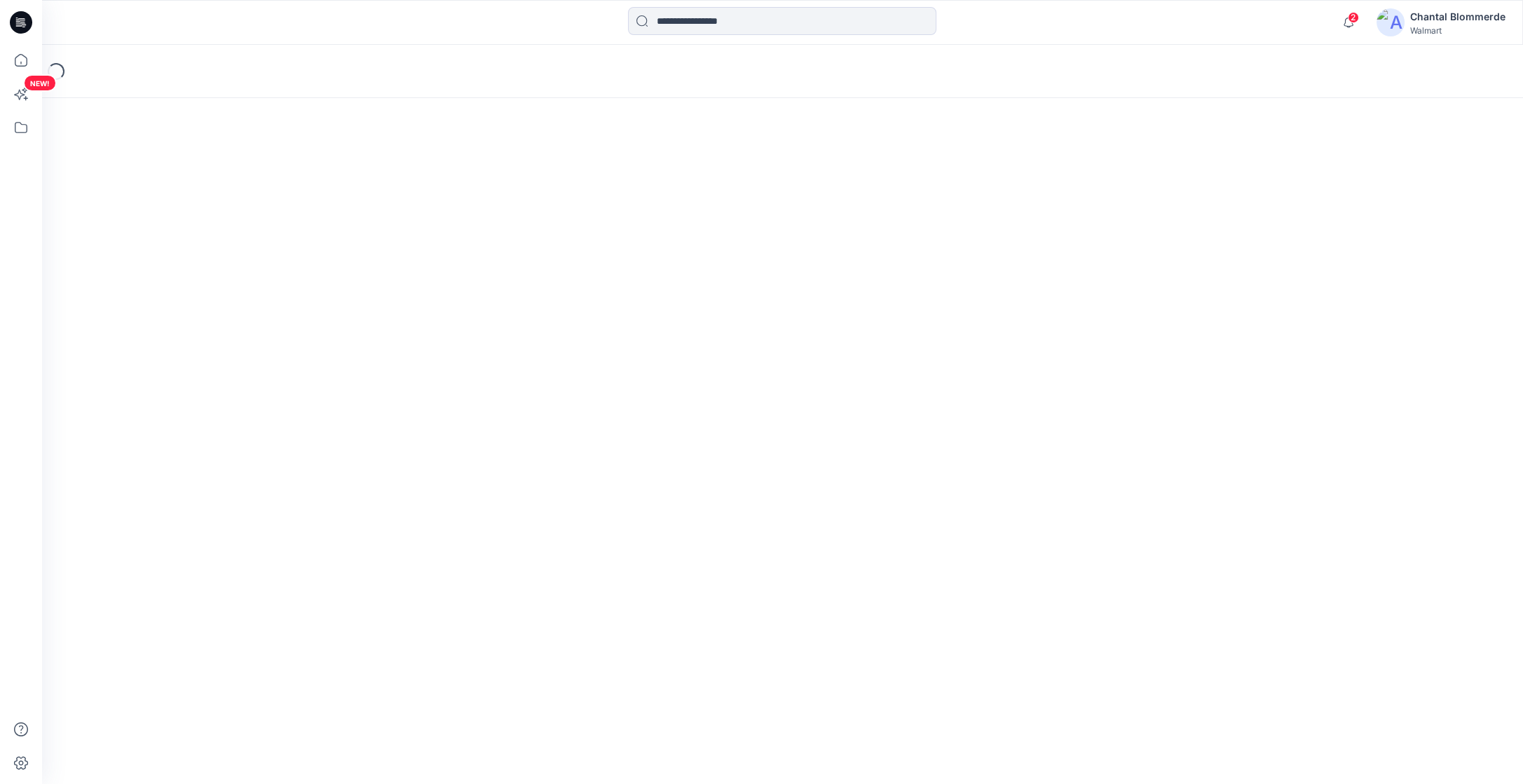 scroll, scrollTop: 0, scrollLeft: 0, axis: both 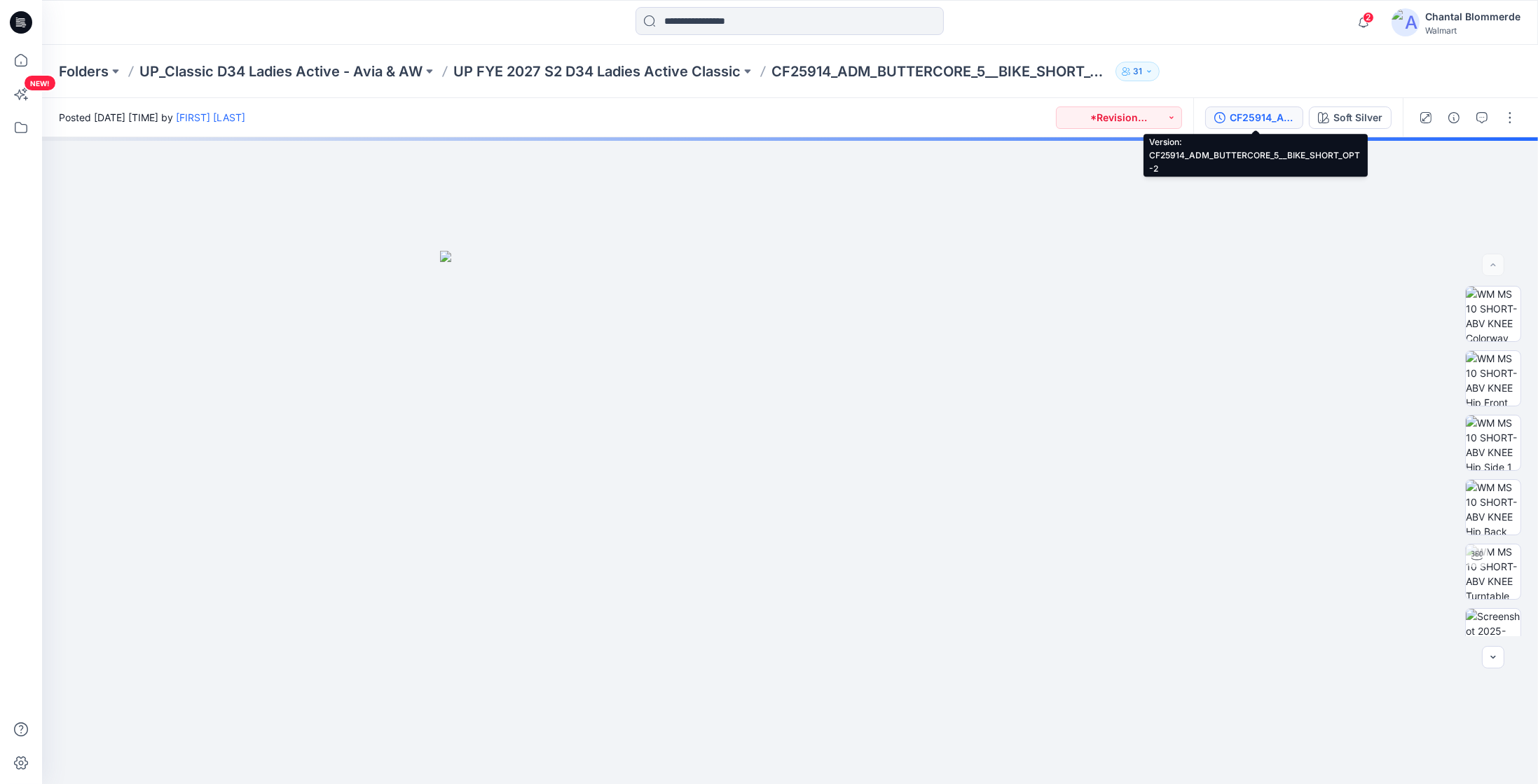 click on "CF25914_ADM_BUTTERCORE_5__BIKE_SHORT_OPT-2" at bounding box center (1262, 118) 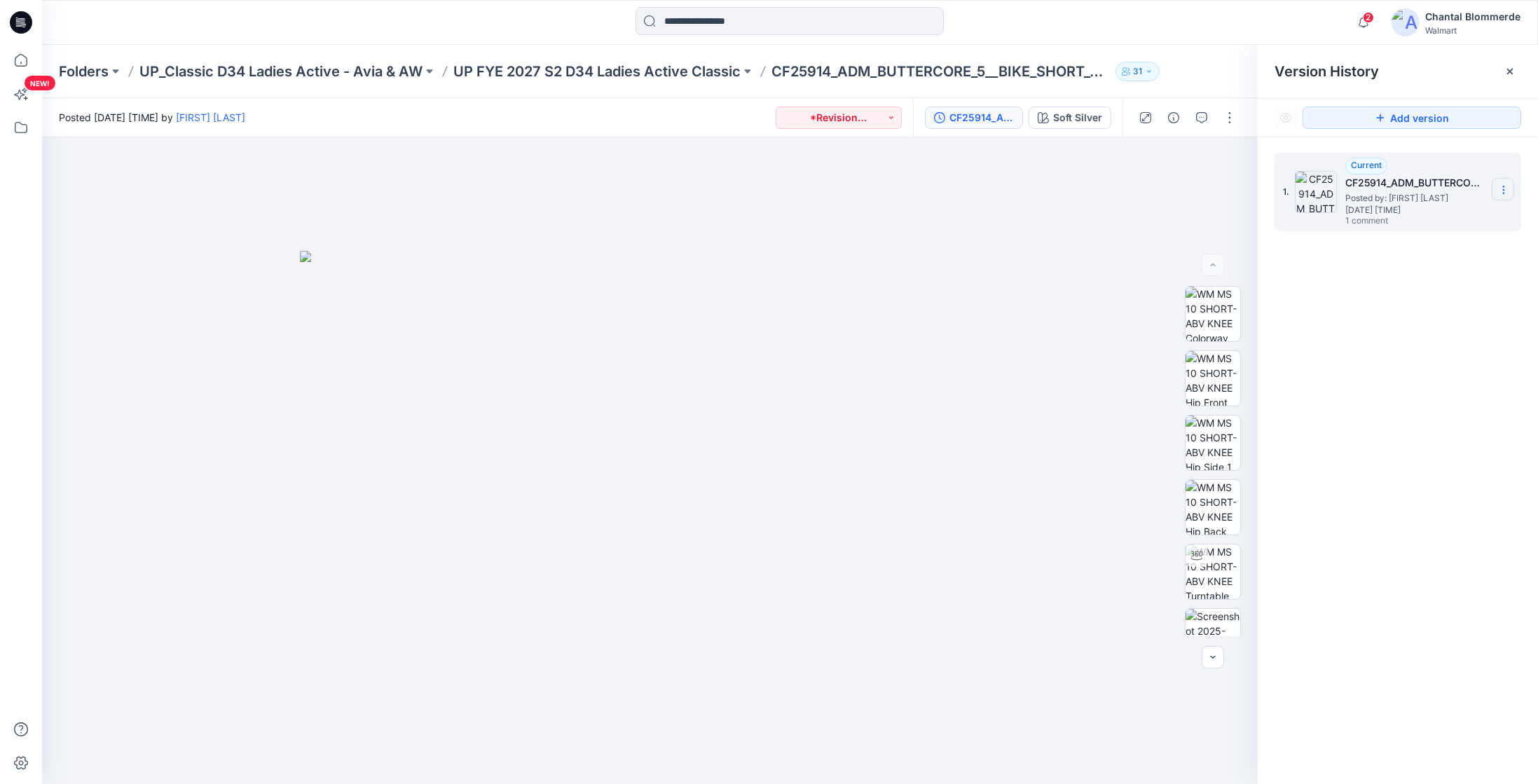 click 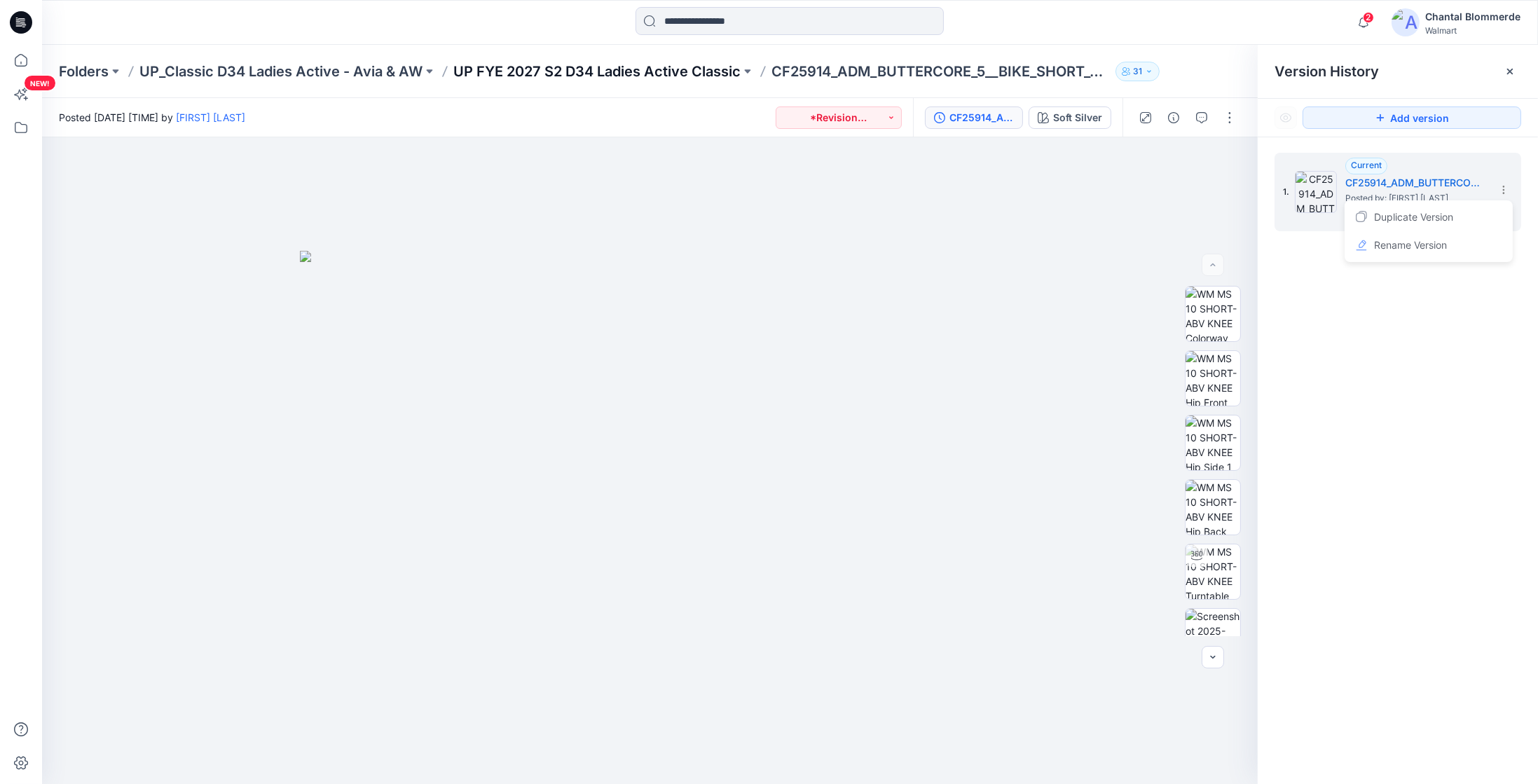 click on "UP FYE 2027 S2 D34 Ladies Active Classic" at bounding box center (597, 71) 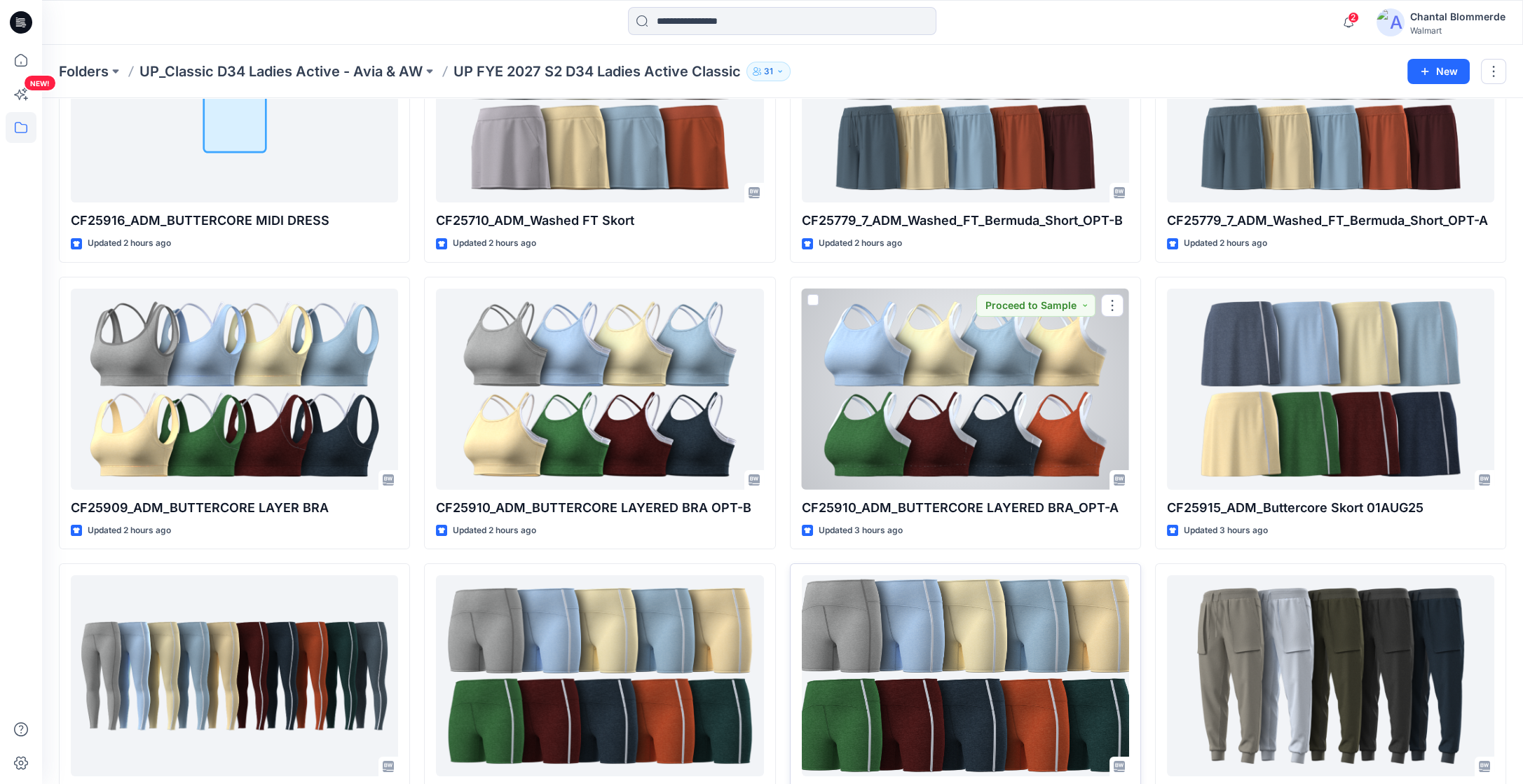 scroll, scrollTop: 630, scrollLeft: 0, axis: vertical 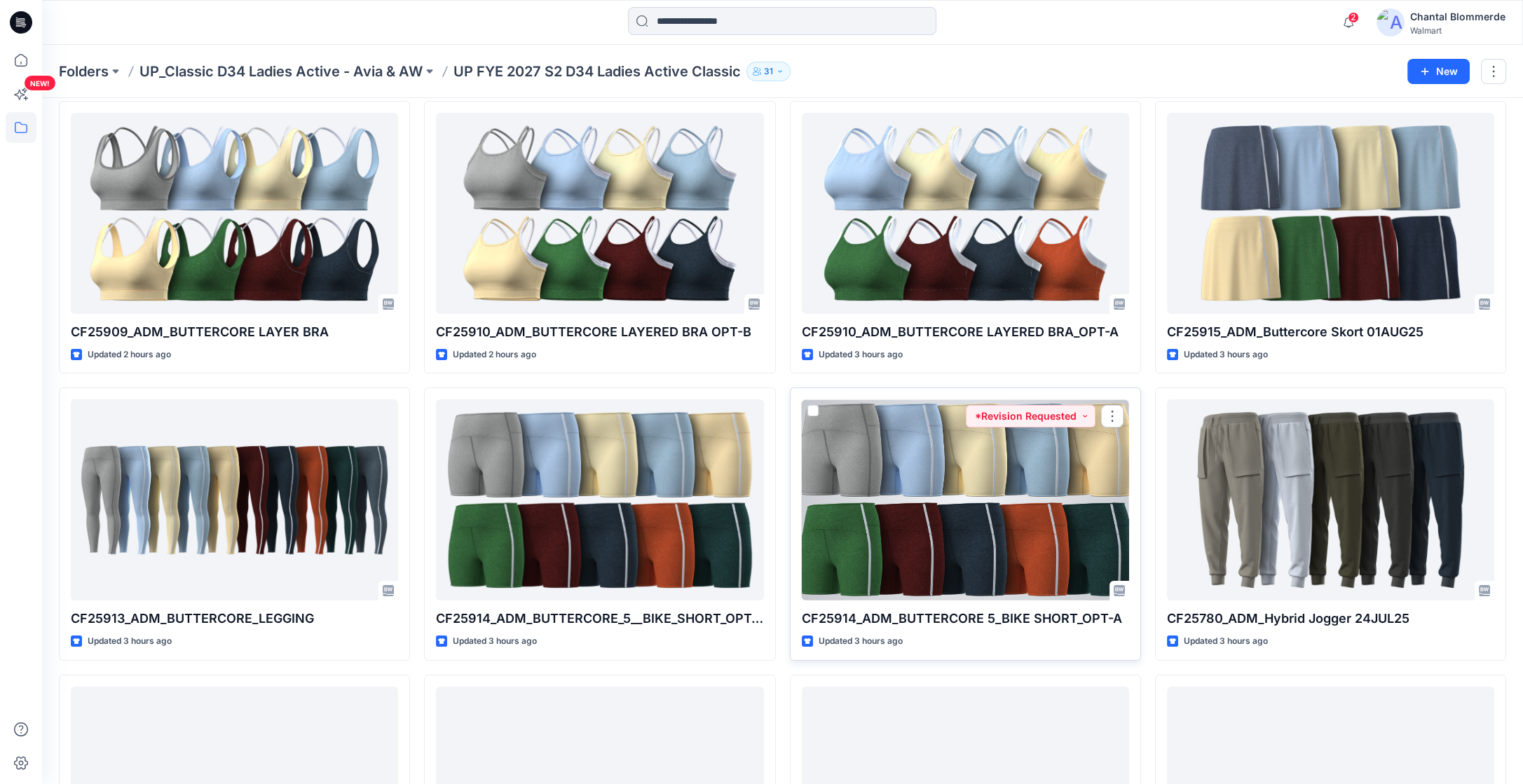 click at bounding box center [965, 500] 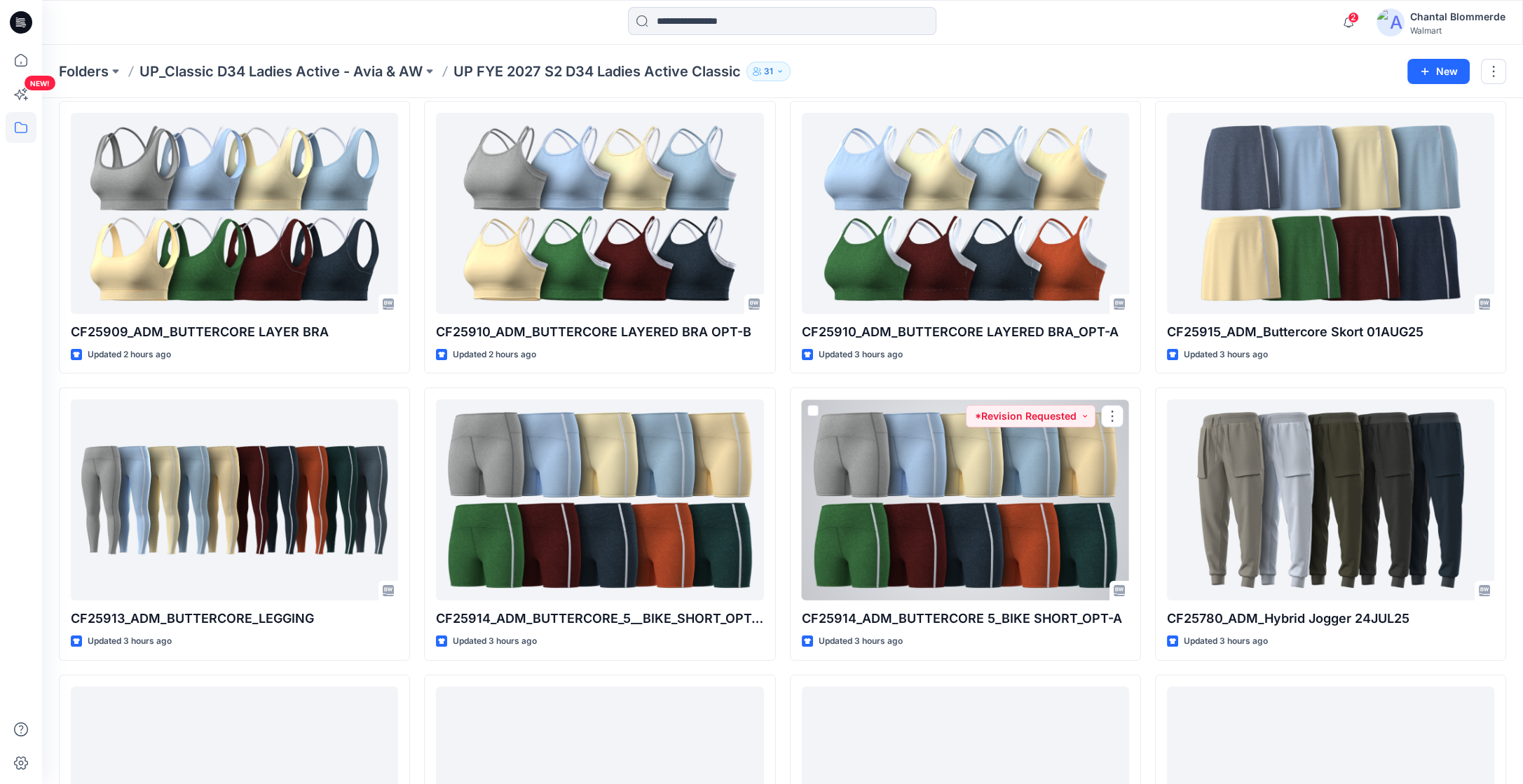 scroll, scrollTop: 0, scrollLeft: 0, axis: both 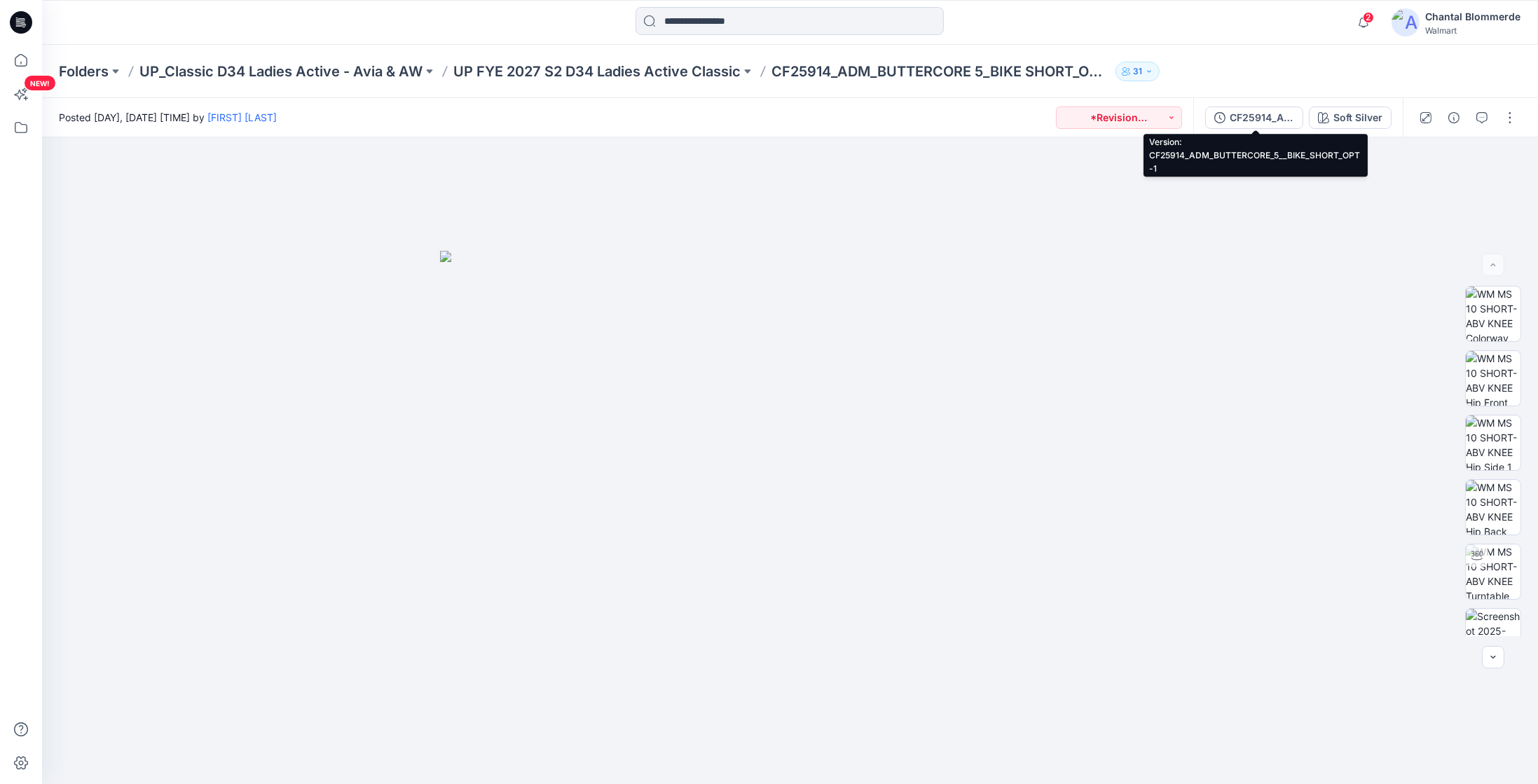click on "CF25914_ADM_BUTTERCORE_5__BIKE_SHORT_OPT-1" at bounding box center [1262, 118] 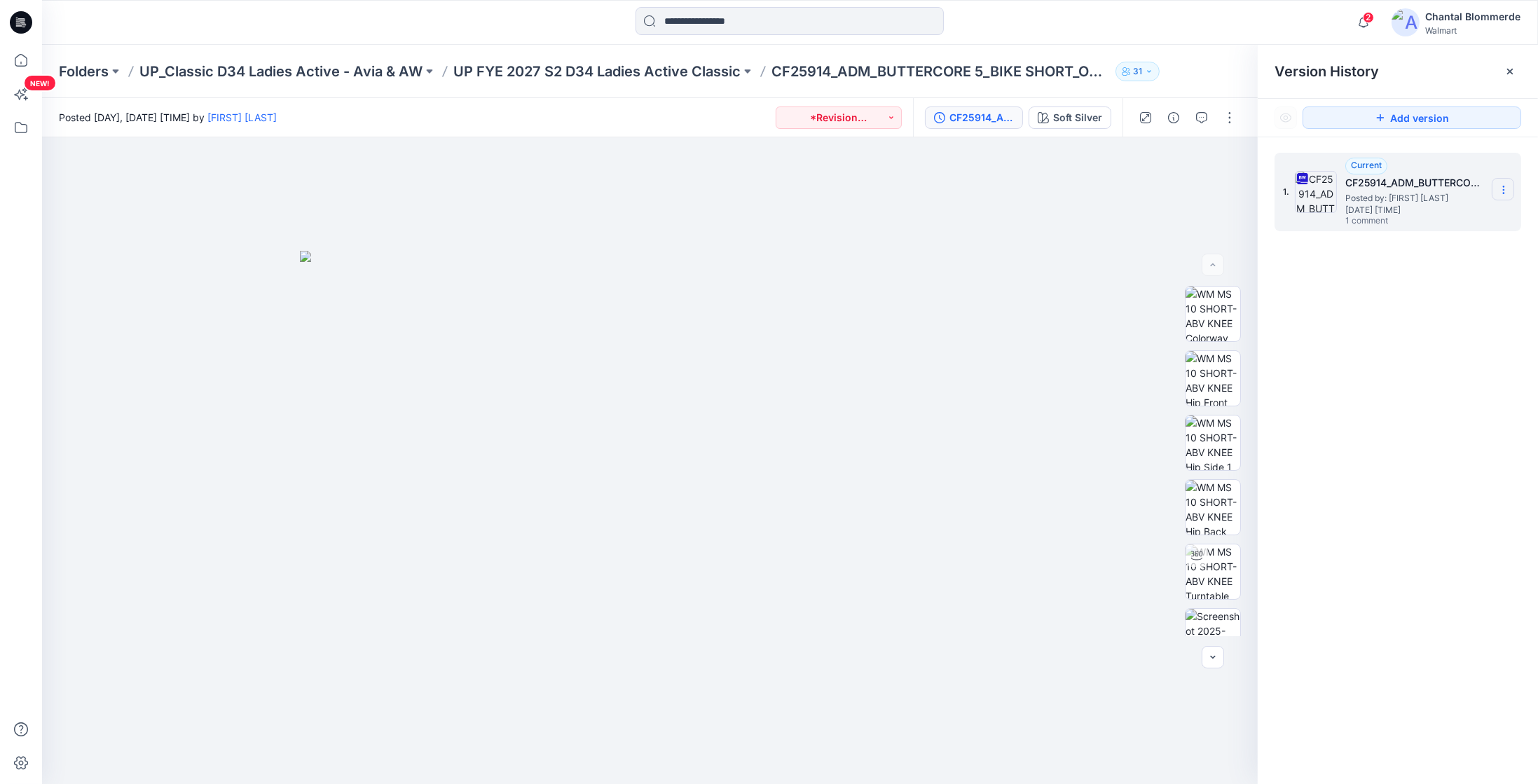 click 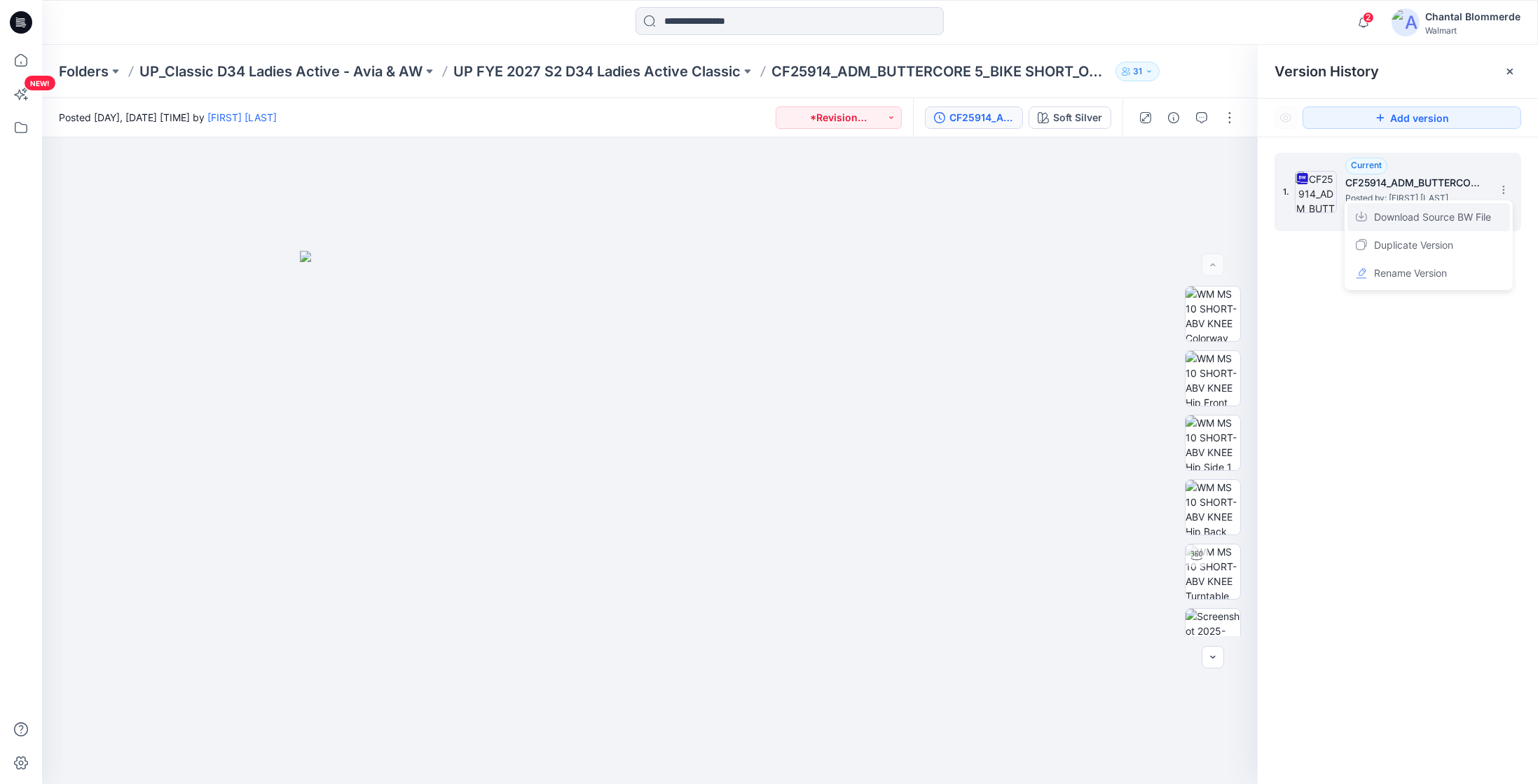 click on "Download Source BW File" at bounding box center [1432, 217] 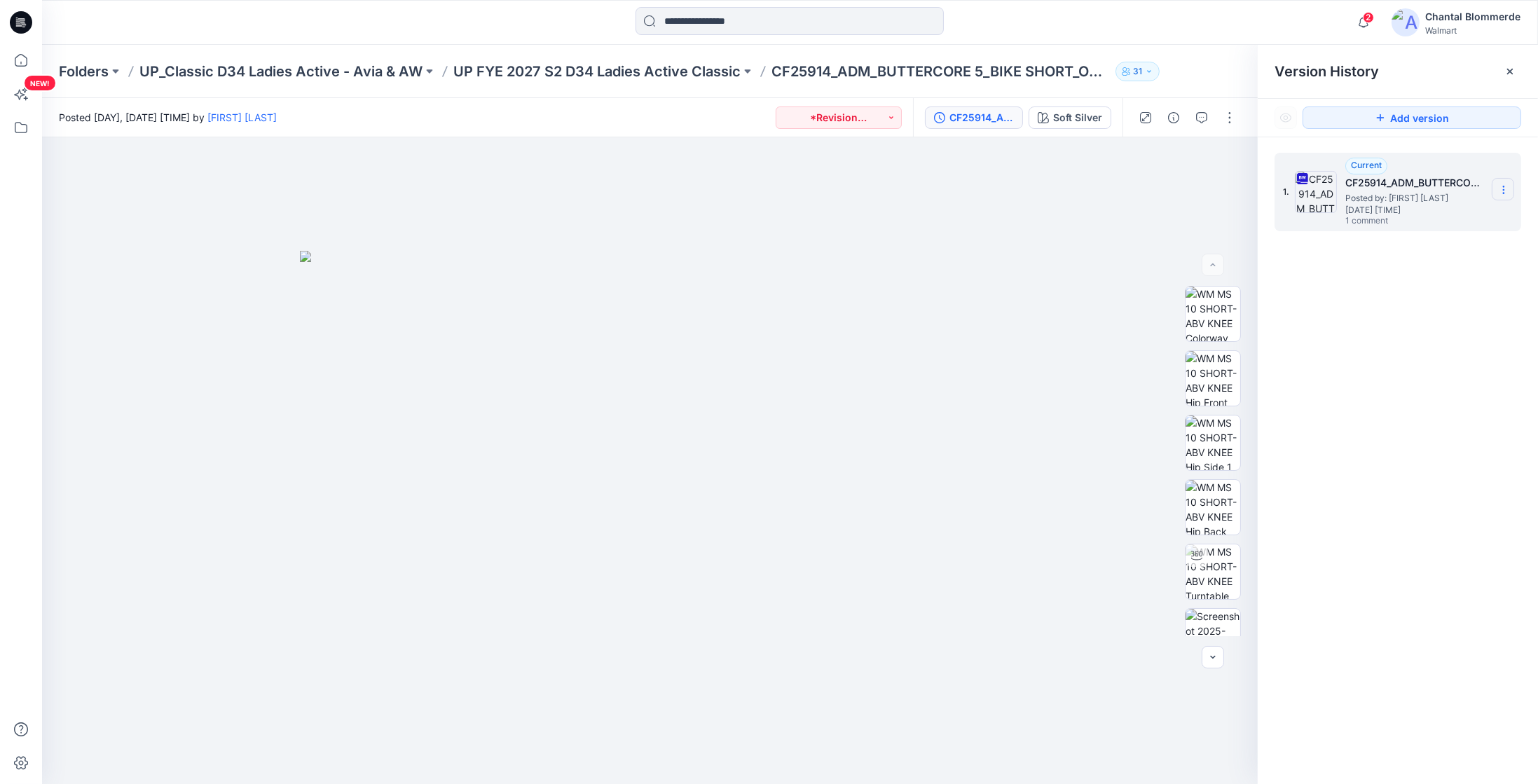 click 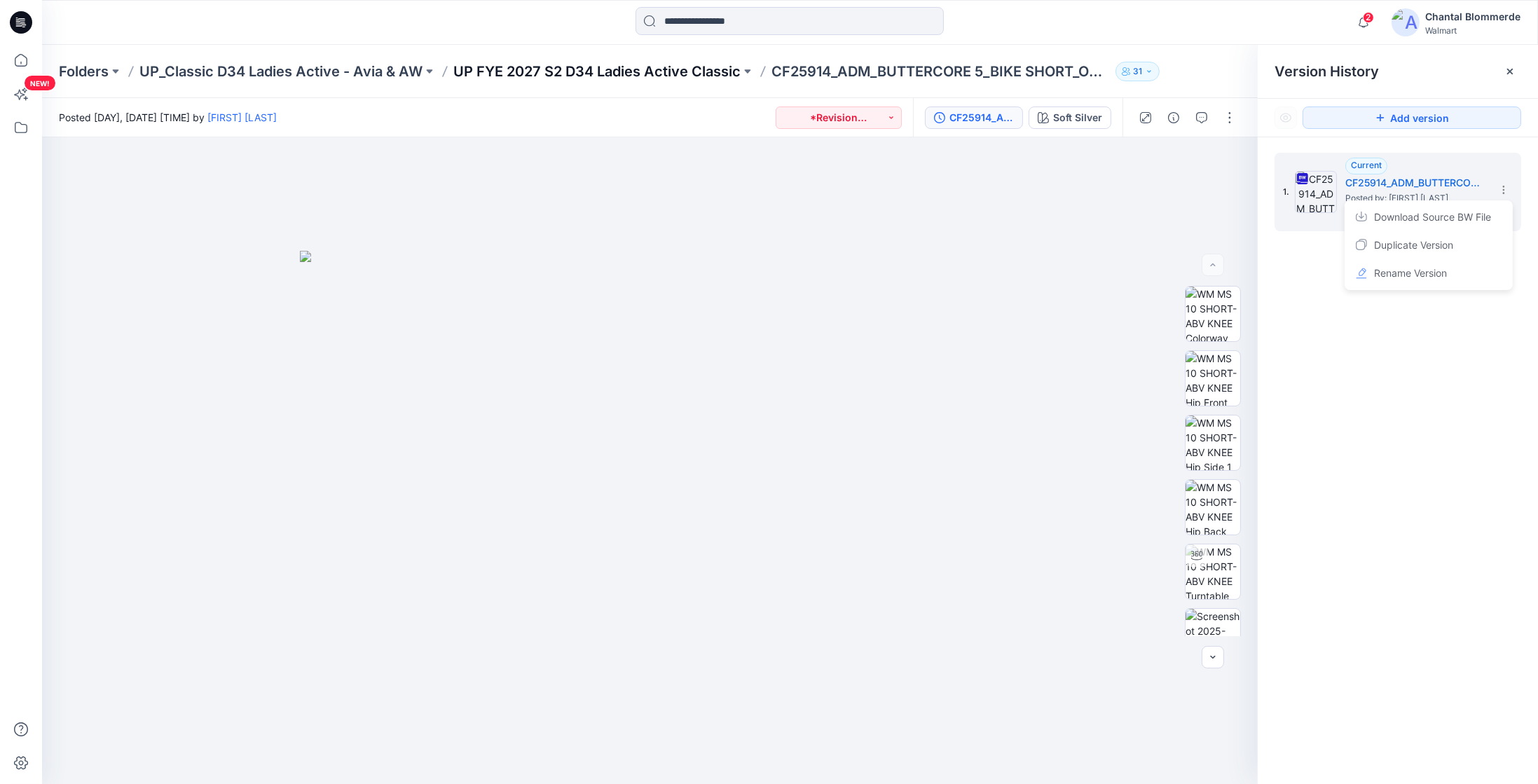 click on "UP FYE 2027 S2 D34 Ladies Active Classic" at bounding box center [597, 71] 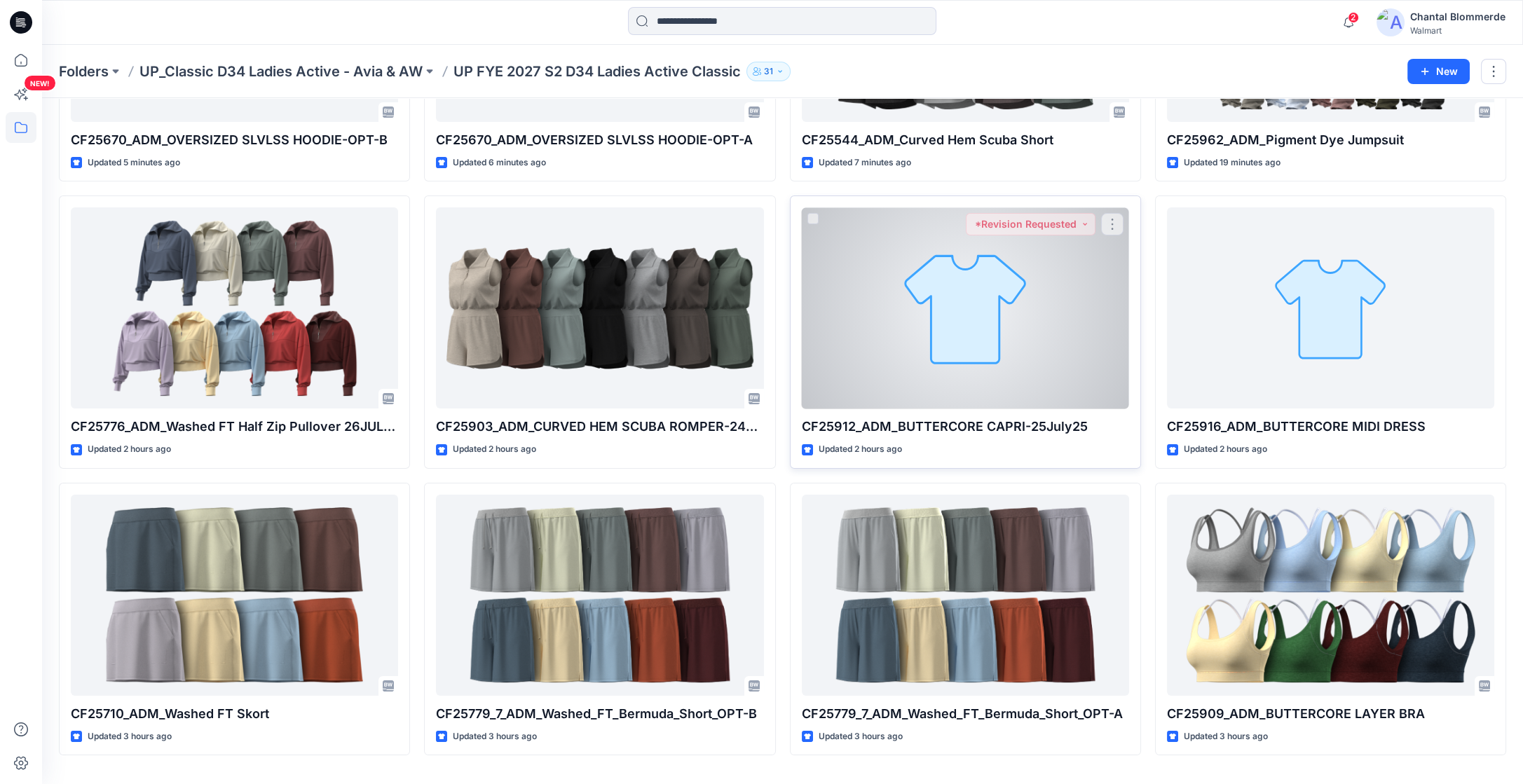 scroll, scrollTop: 285, scrollLeft: 0, axis: vertical 